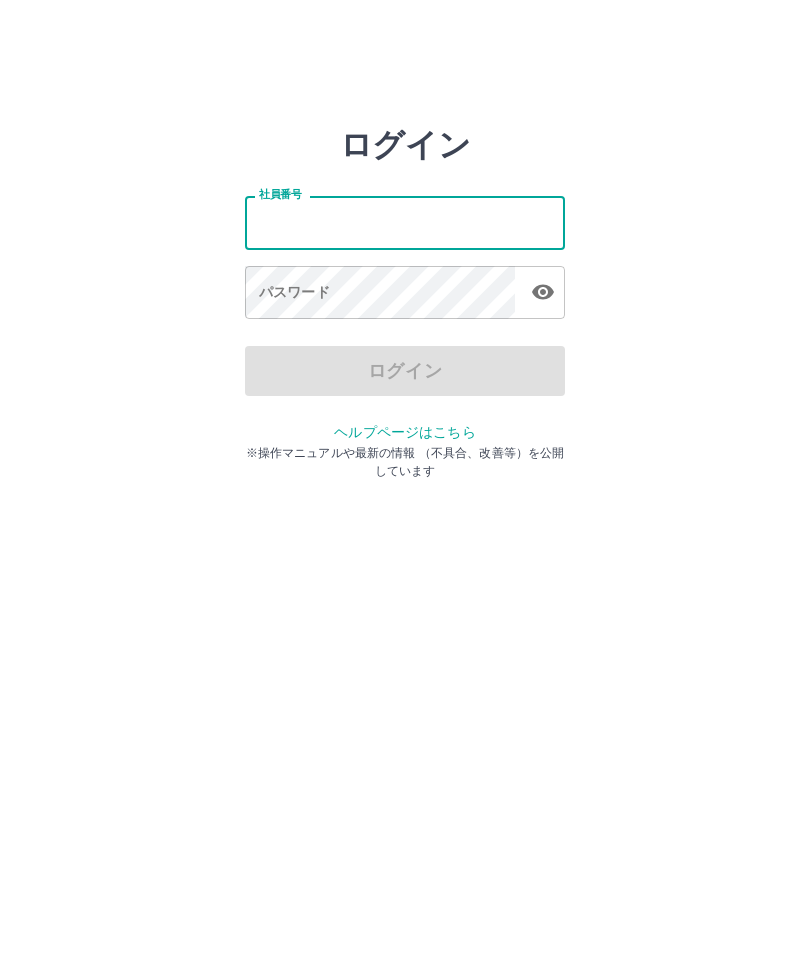 scroll, scrollTop: 0, scrollLeft: 0, axis: both 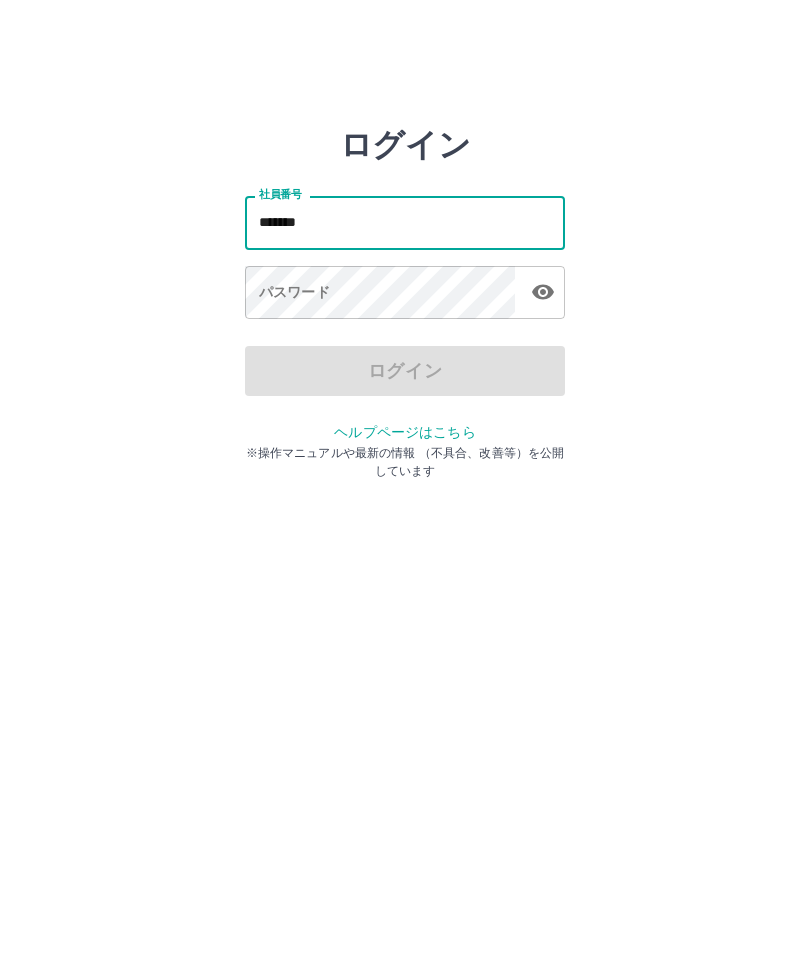 type on "*******" 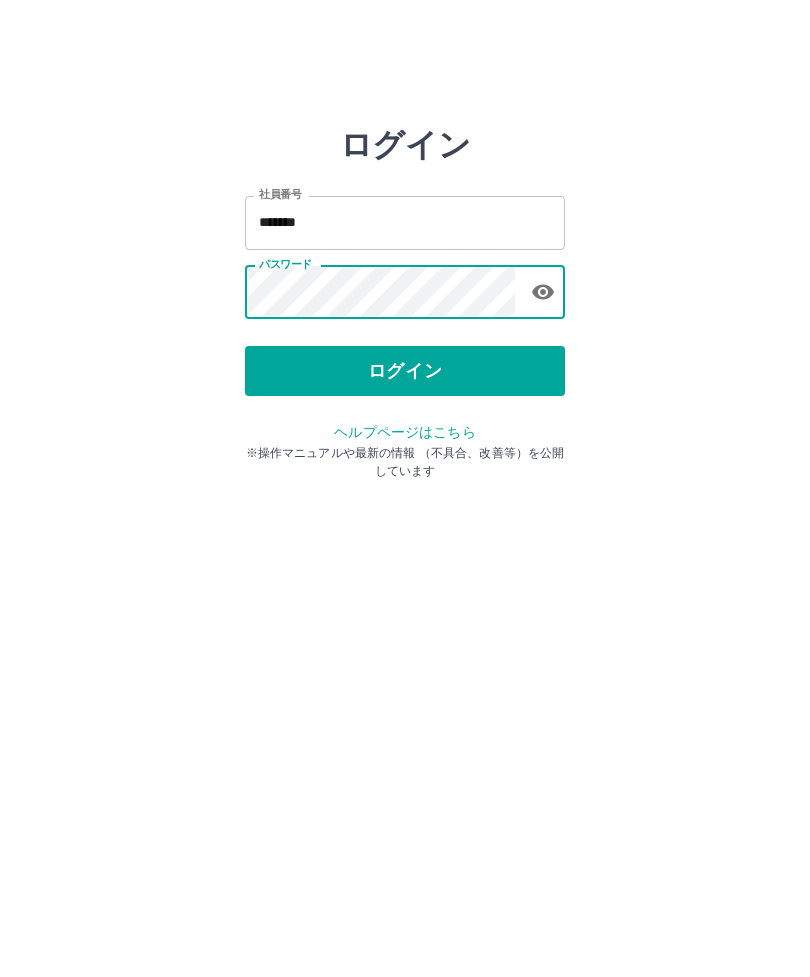 click on "ログイン" at bounding box center (405, 371) 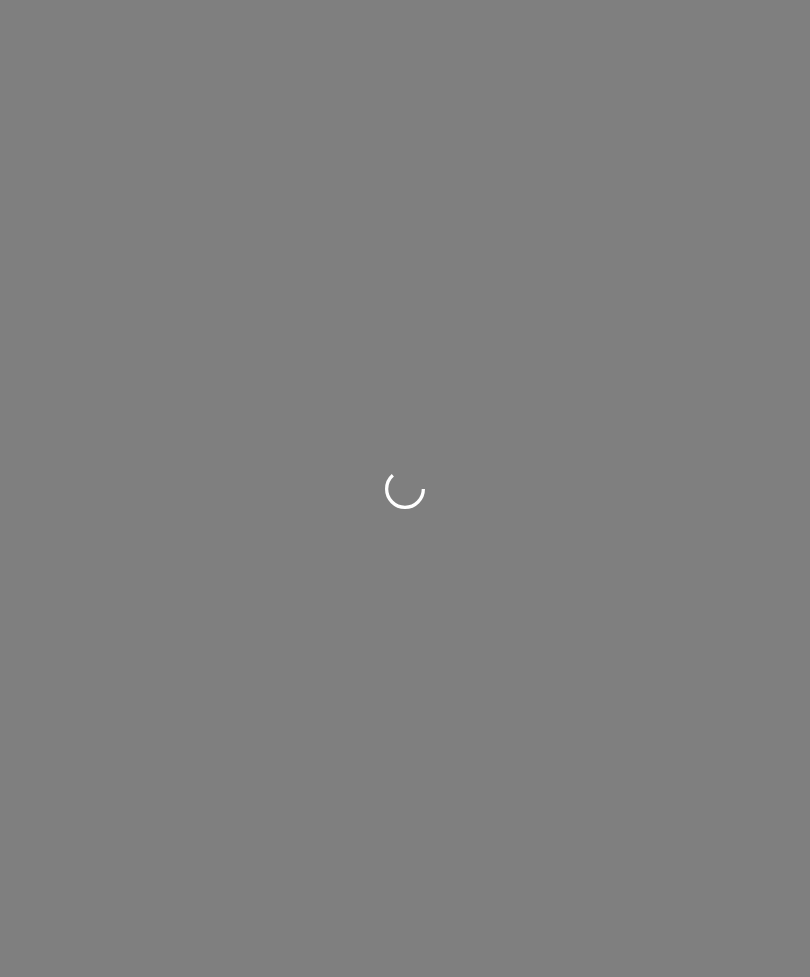 scroll, scrollTop: 0, scrollLeft: 0, axis: both 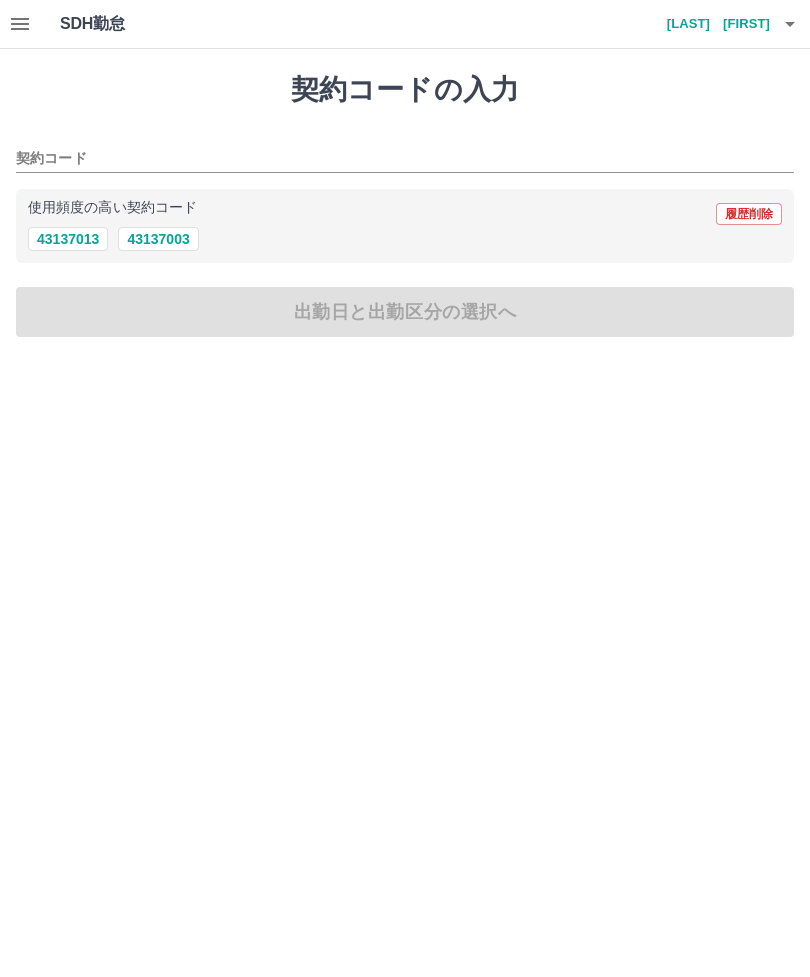 click on "43137003" at bounding box center (158, 239) 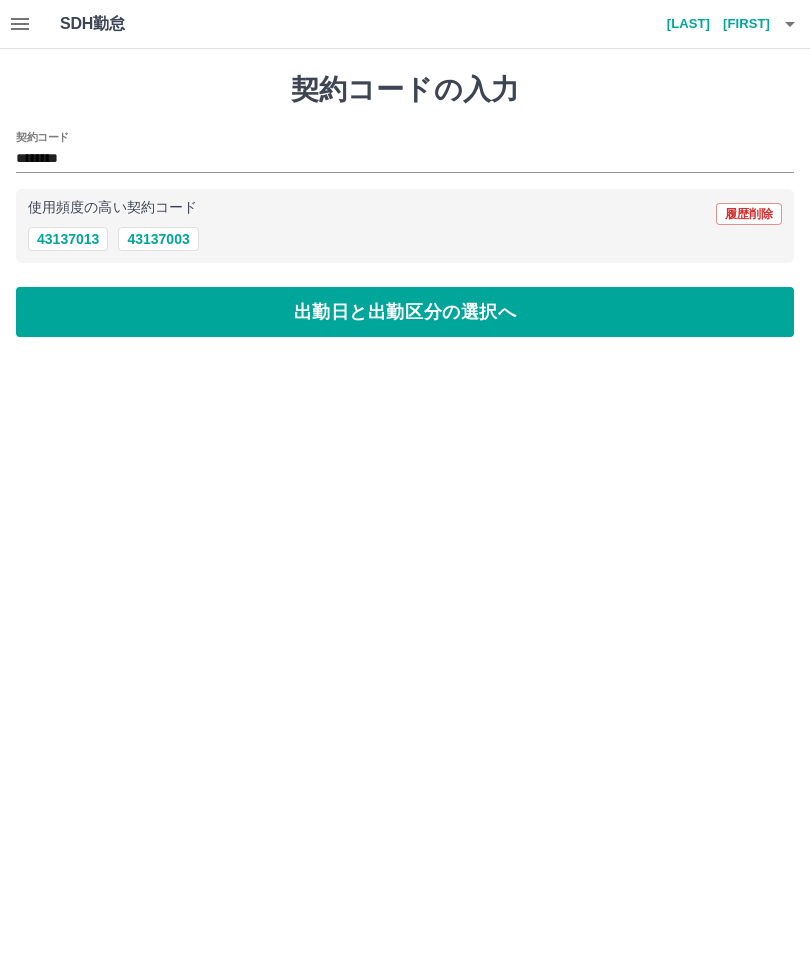 click on "出勤日と出勤区分の選択へ" at bounding box center [405, 312] 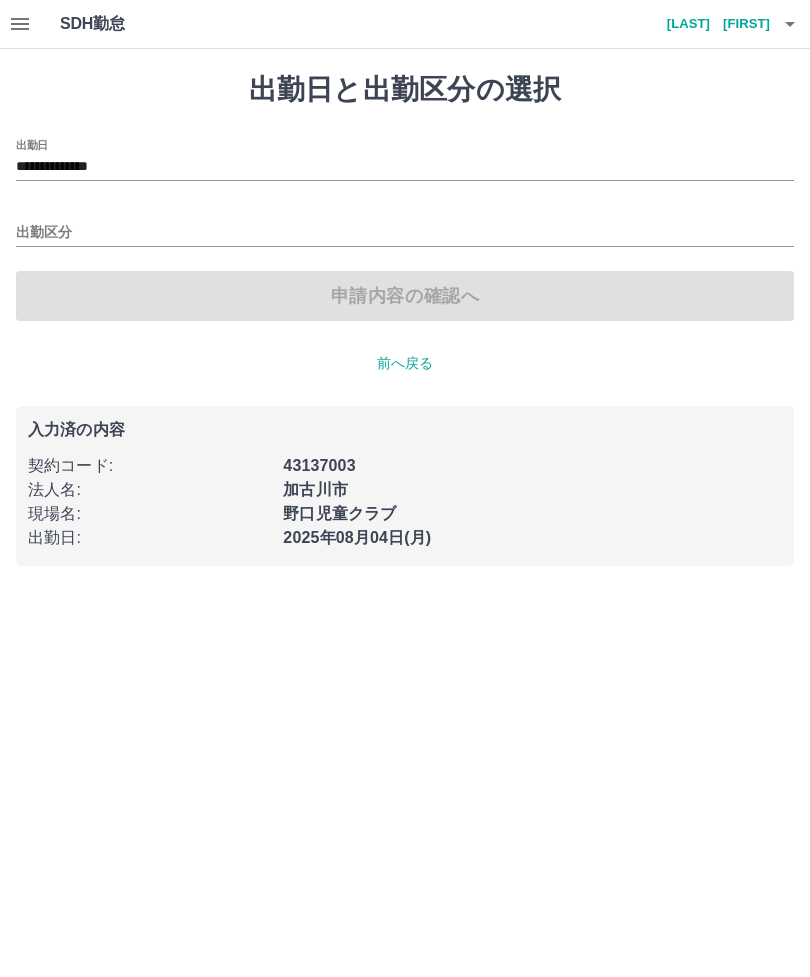 click on "出勤区分" at bounding box center (405, 233) 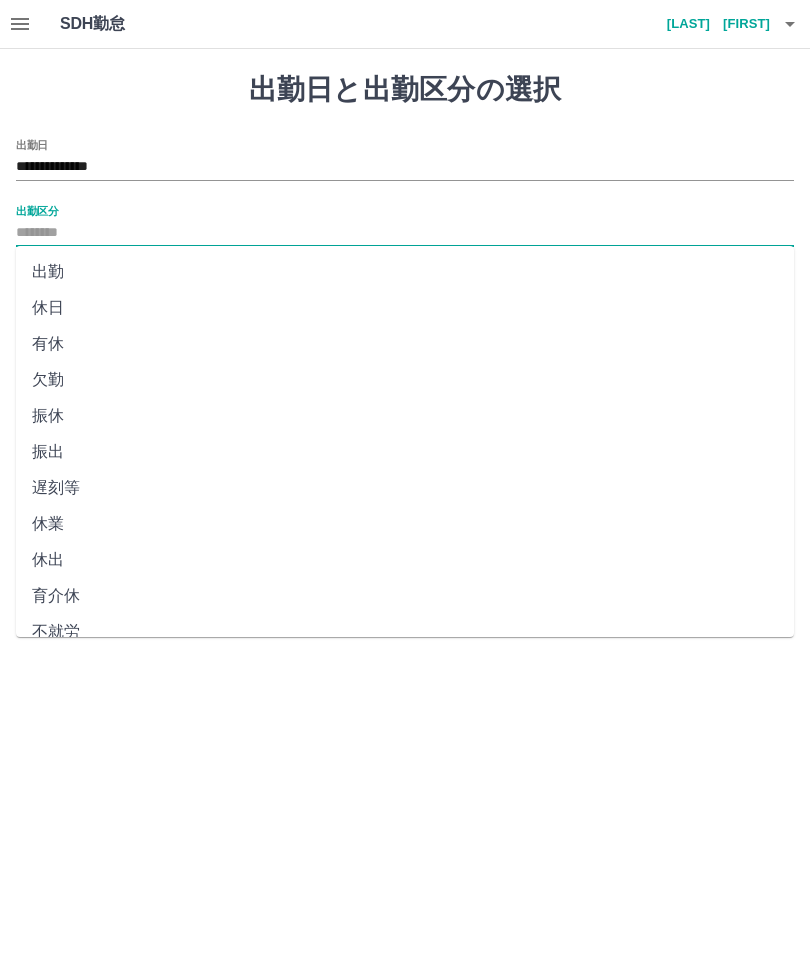 click on "出勤" at bounding box center (405, 272) 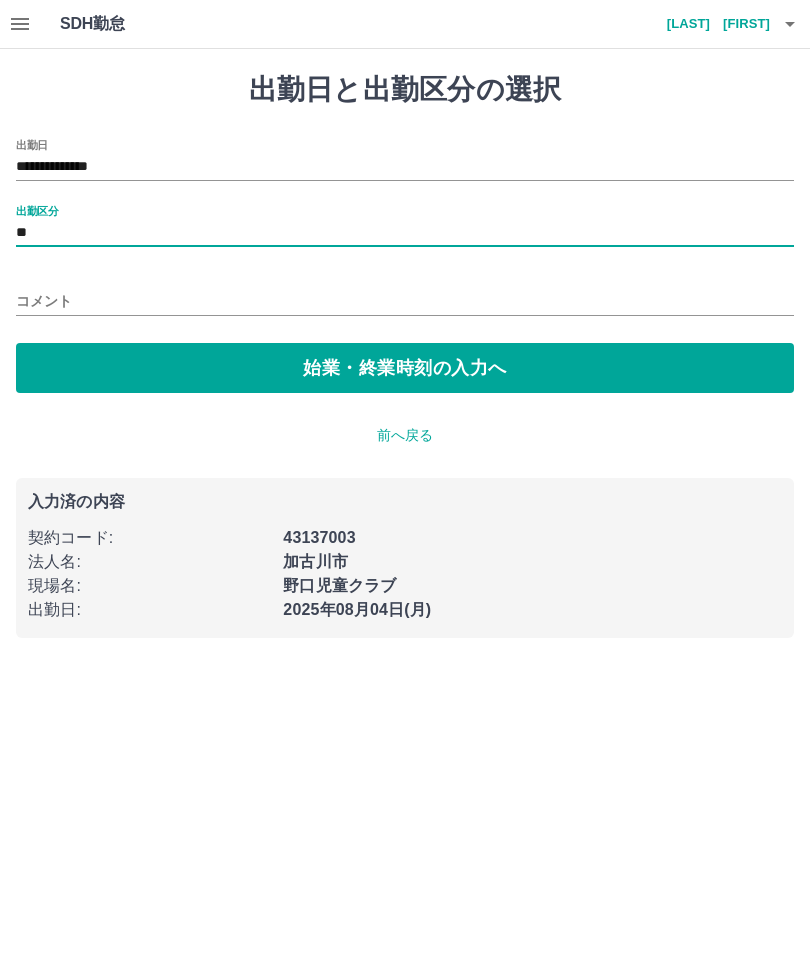 click on "コメント" at bounding box center [405, 301] 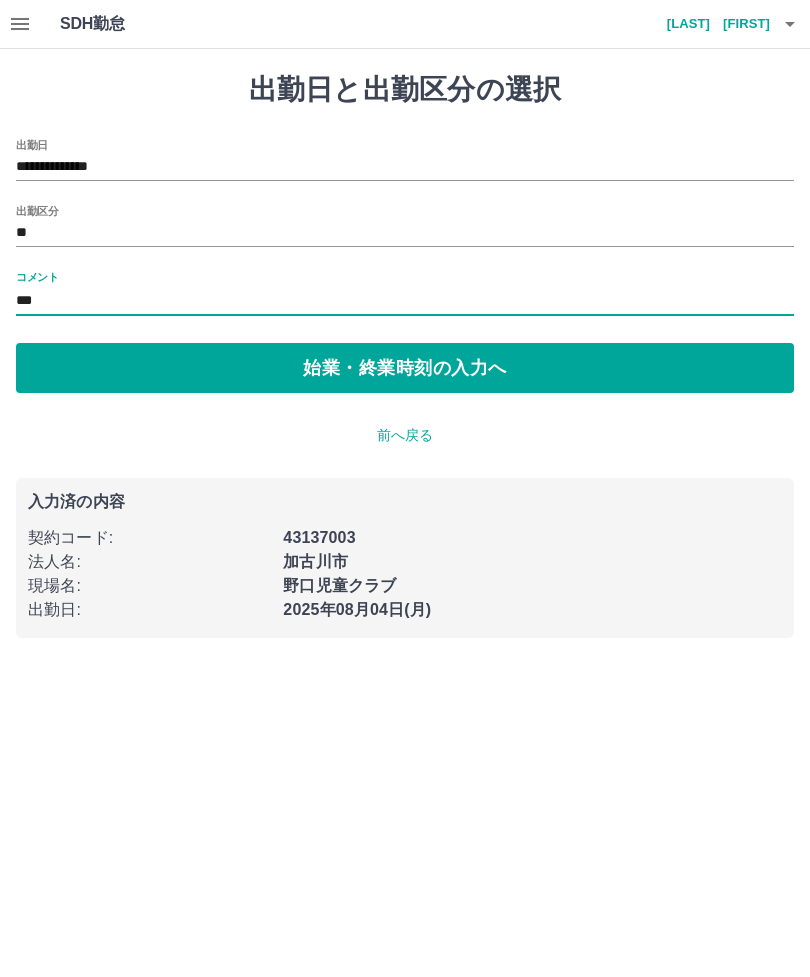 type on "***" 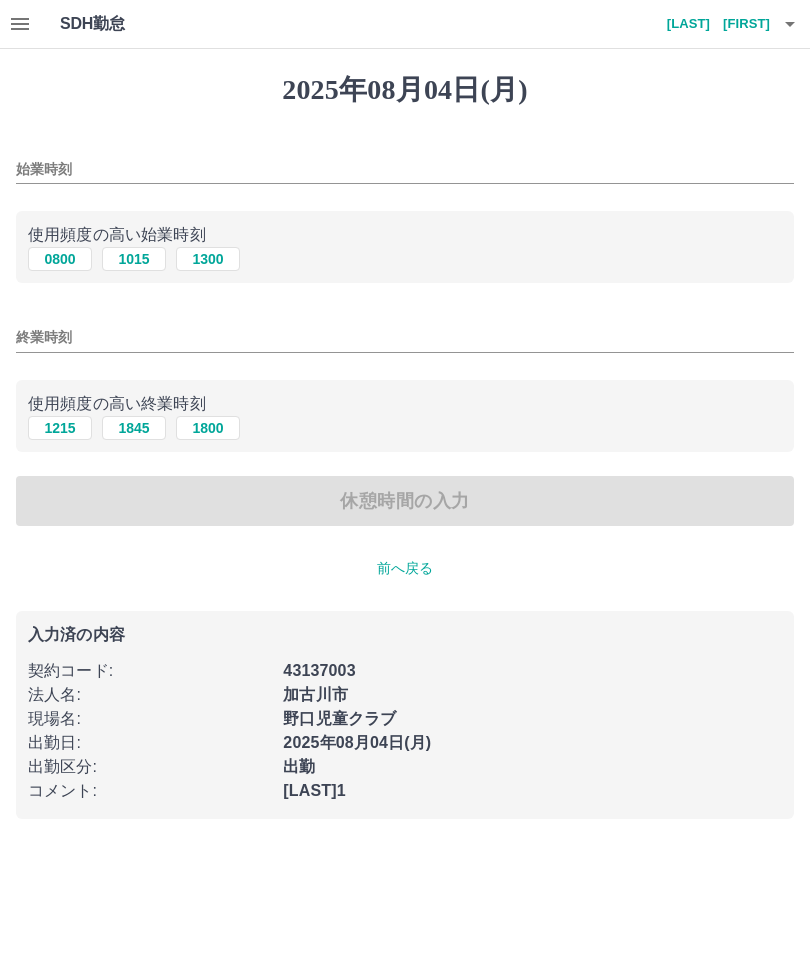 click on "1300" at bounding box center [208, 259] 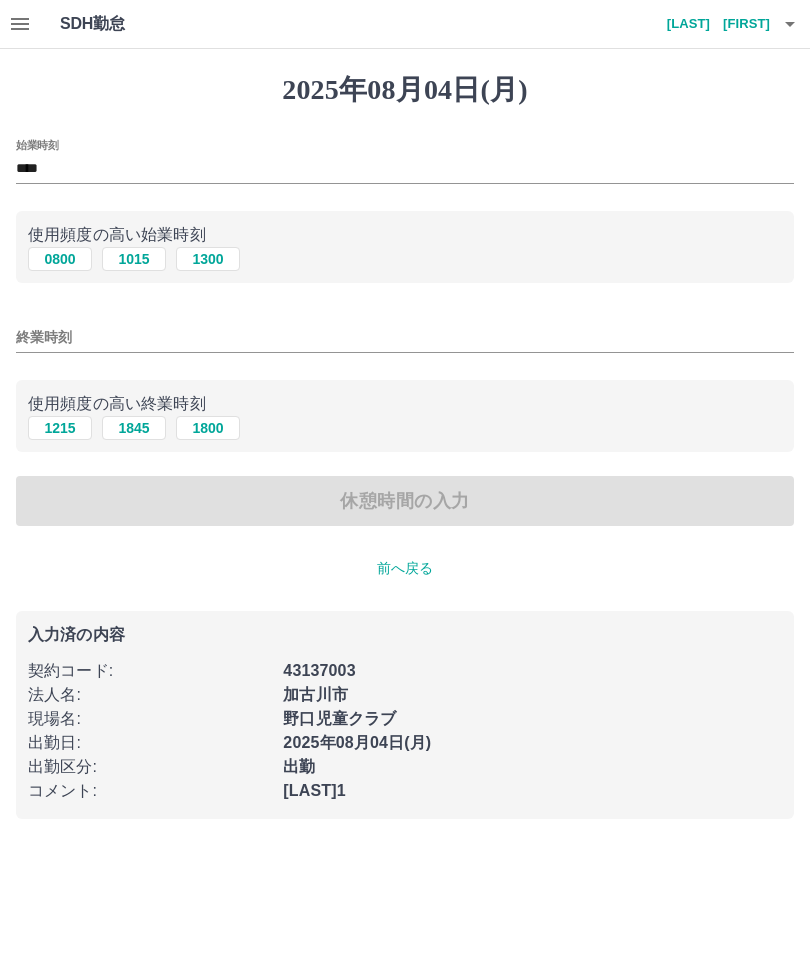 click on "1800" at bounding box center (208, 428) 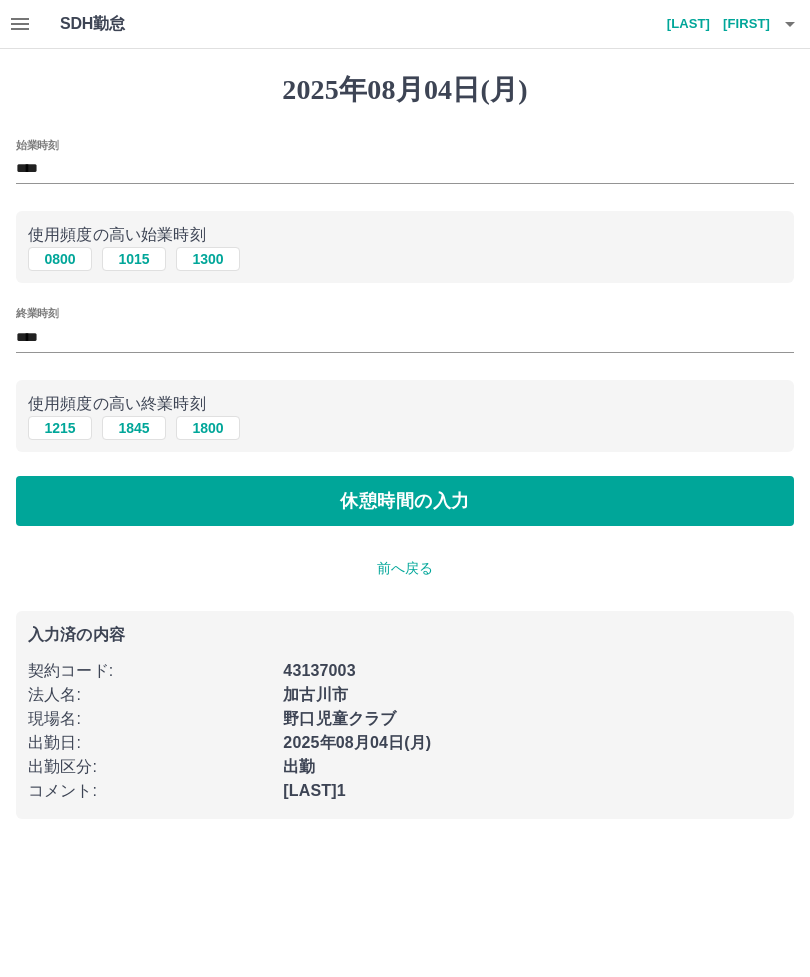 click on "休憩時間の入力" at bounding box center (405, 501) 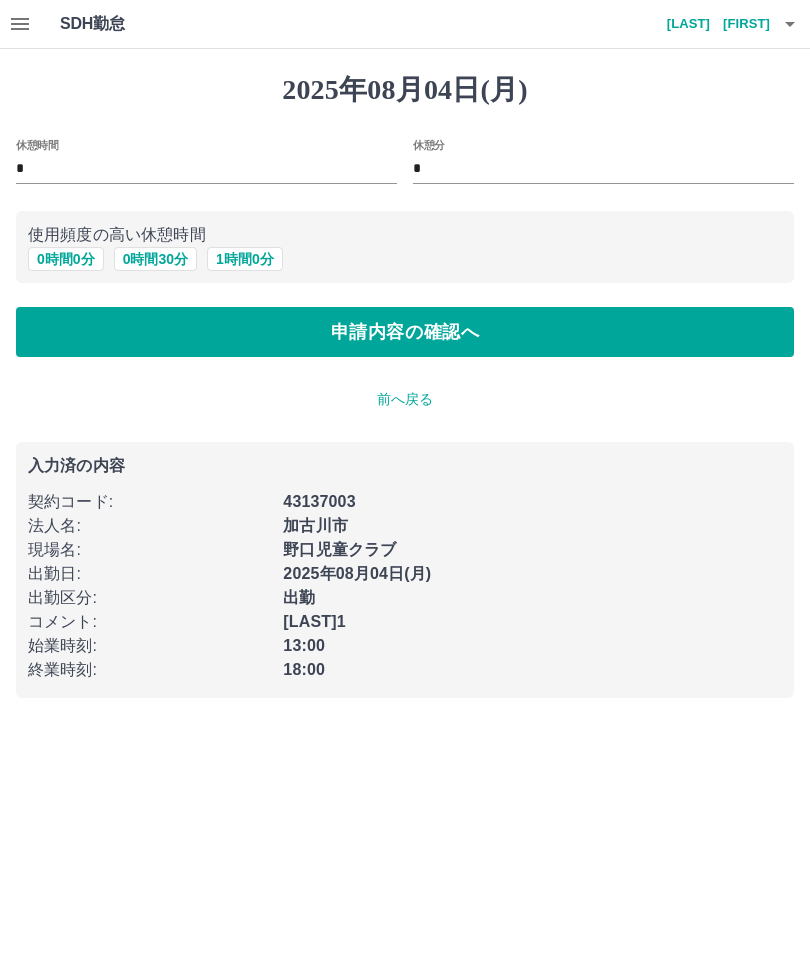 click on "0 時間 0 分" at bounding box center (66, 259) 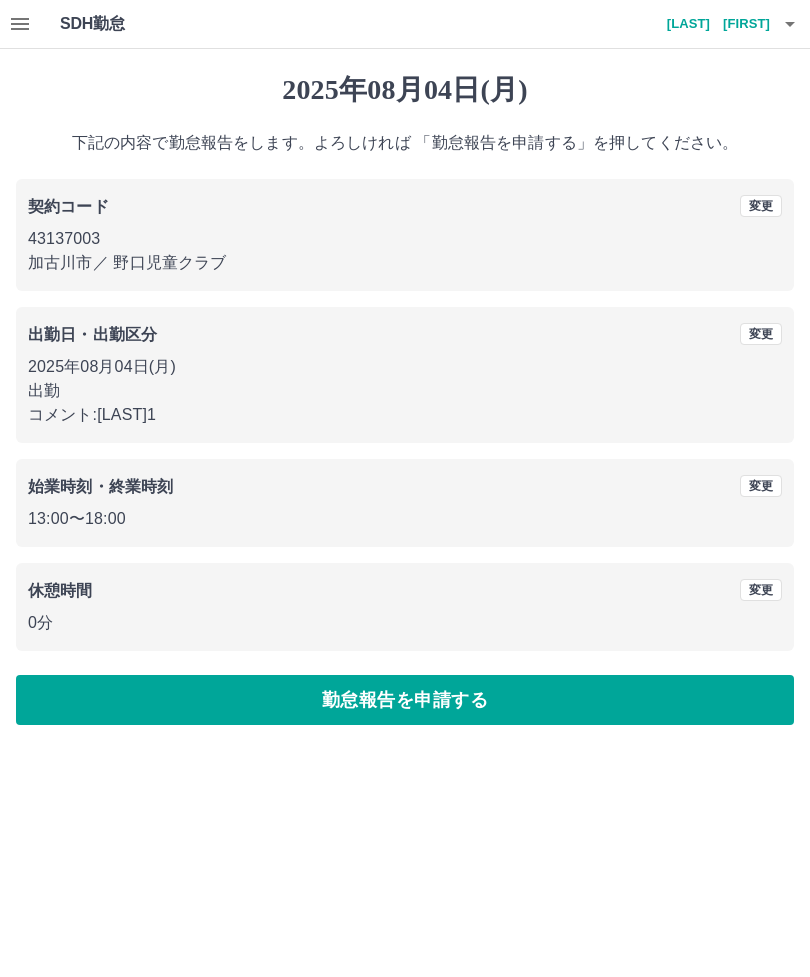 click on "勤怠報告を申請する" at bounding box center (405, 700) 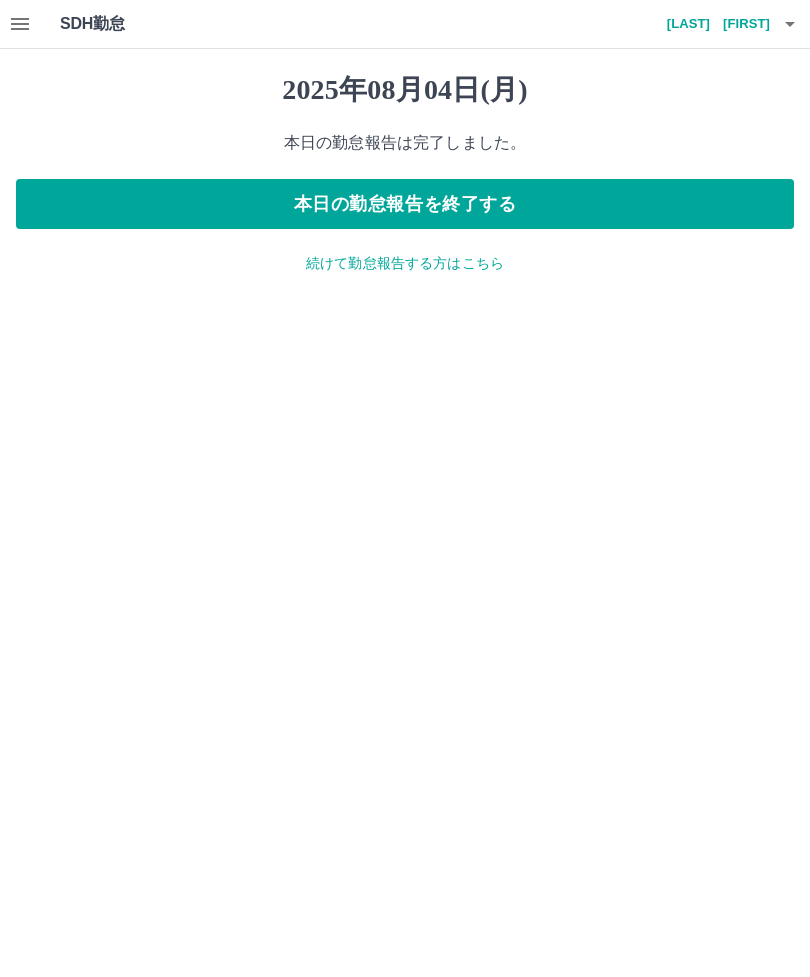 click on "本日の勤怠報告を終了する" at bounding box center (405, 204) 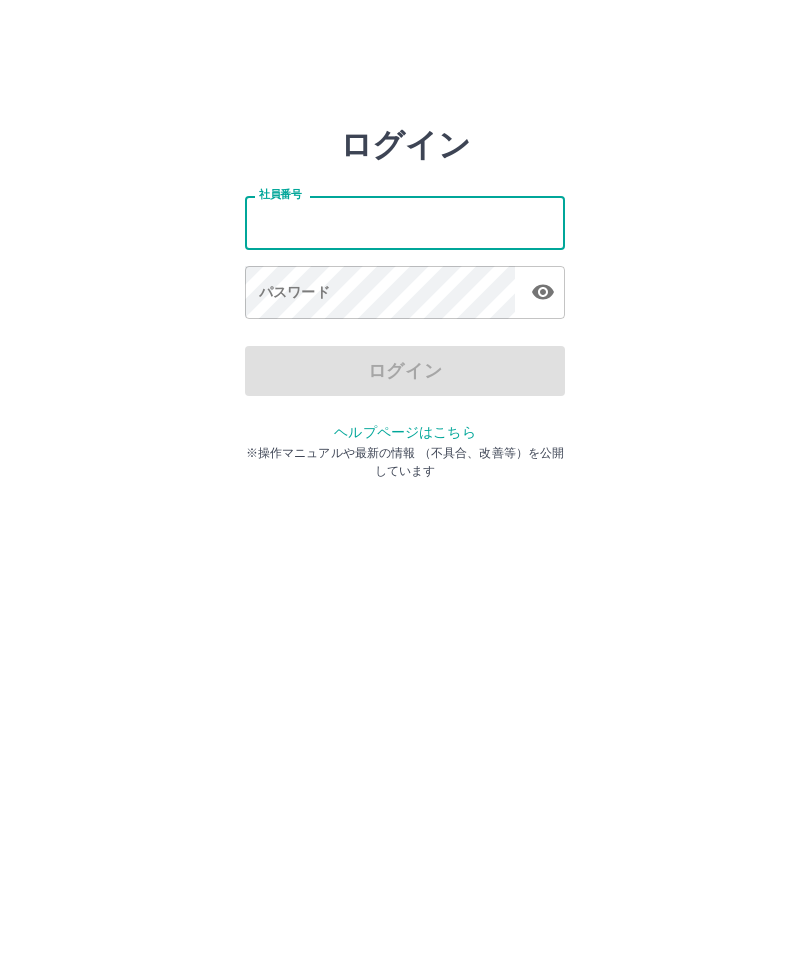 scroll, scrollTop: 0, scrollLeft: 0, axis: both 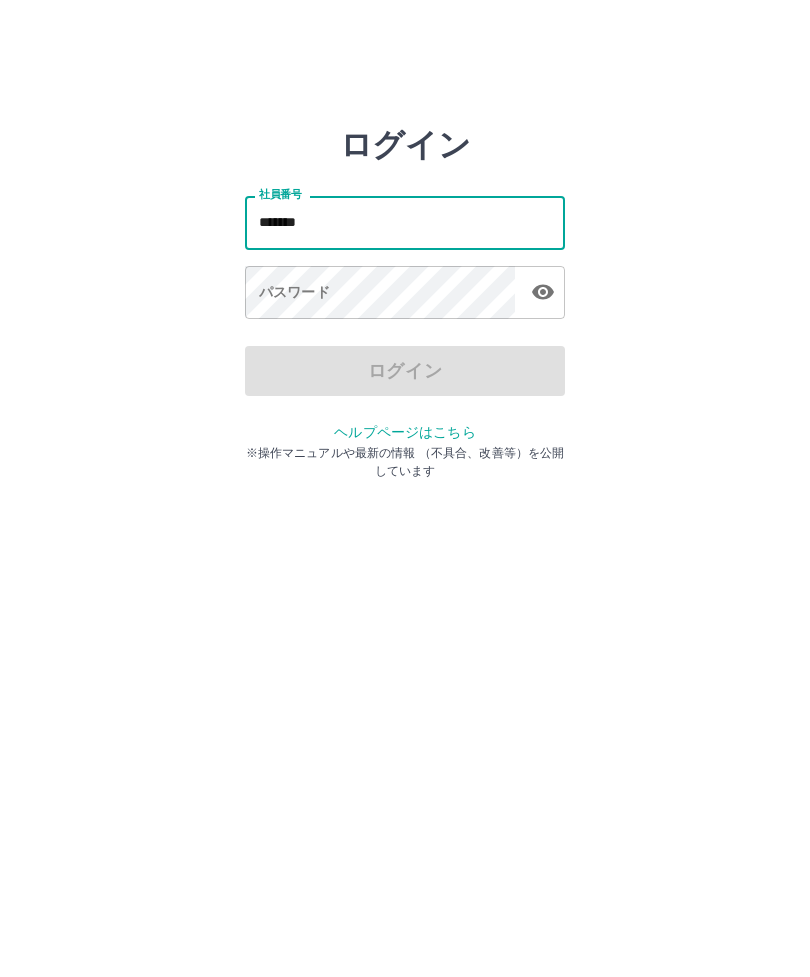 type on "*******" 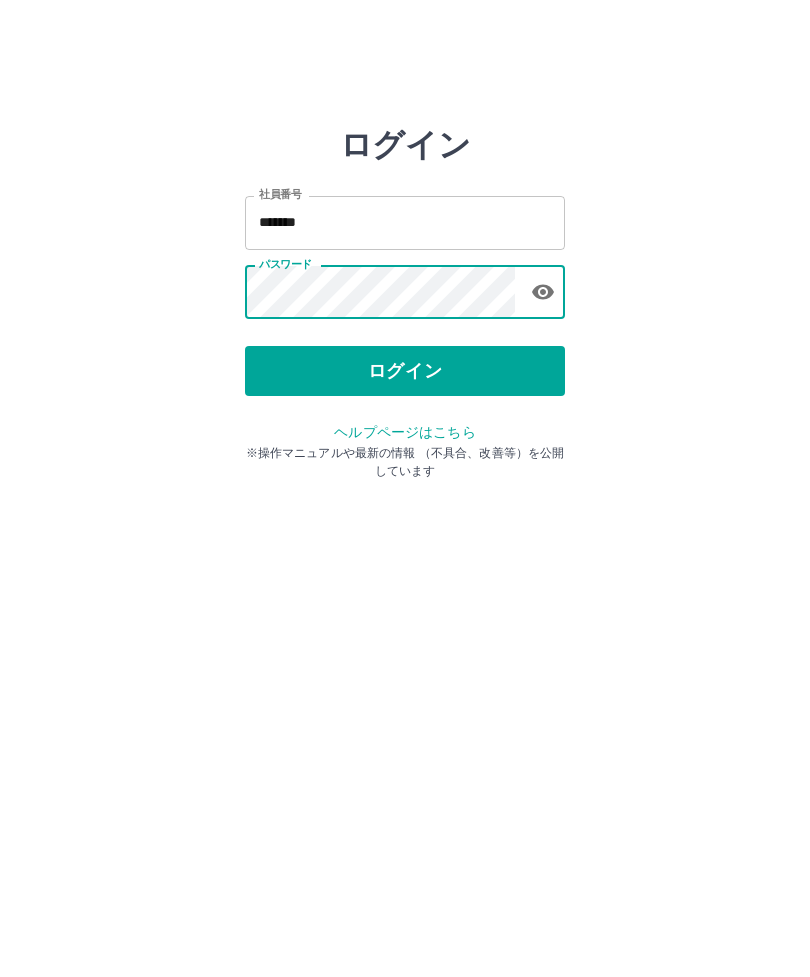 click on "ログイン" at bounding box center [405, 371] 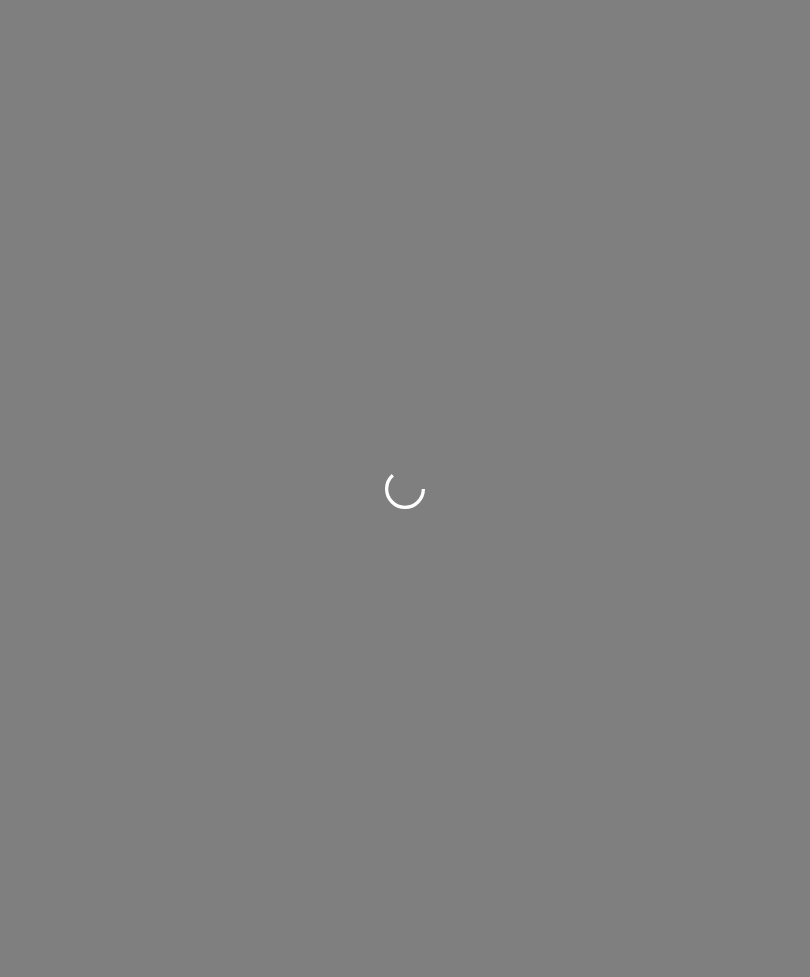 scroll, scrollTop: 0, scrollLeft: 0, axis: both 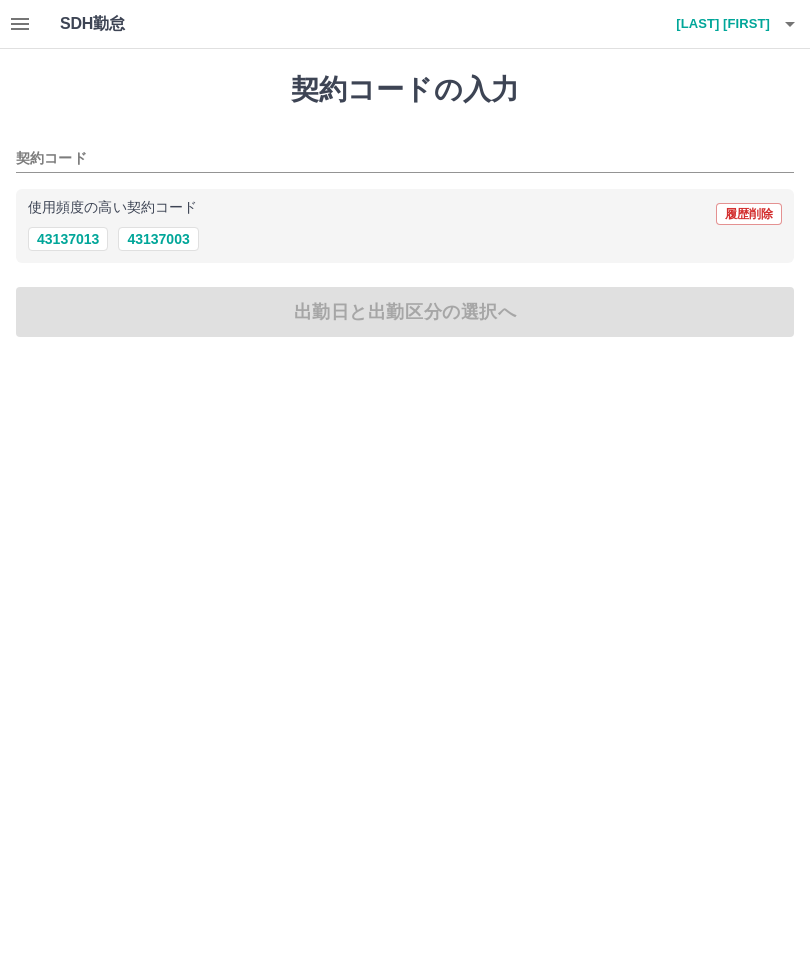 click on "43137003" at bounding box center [158, 239] 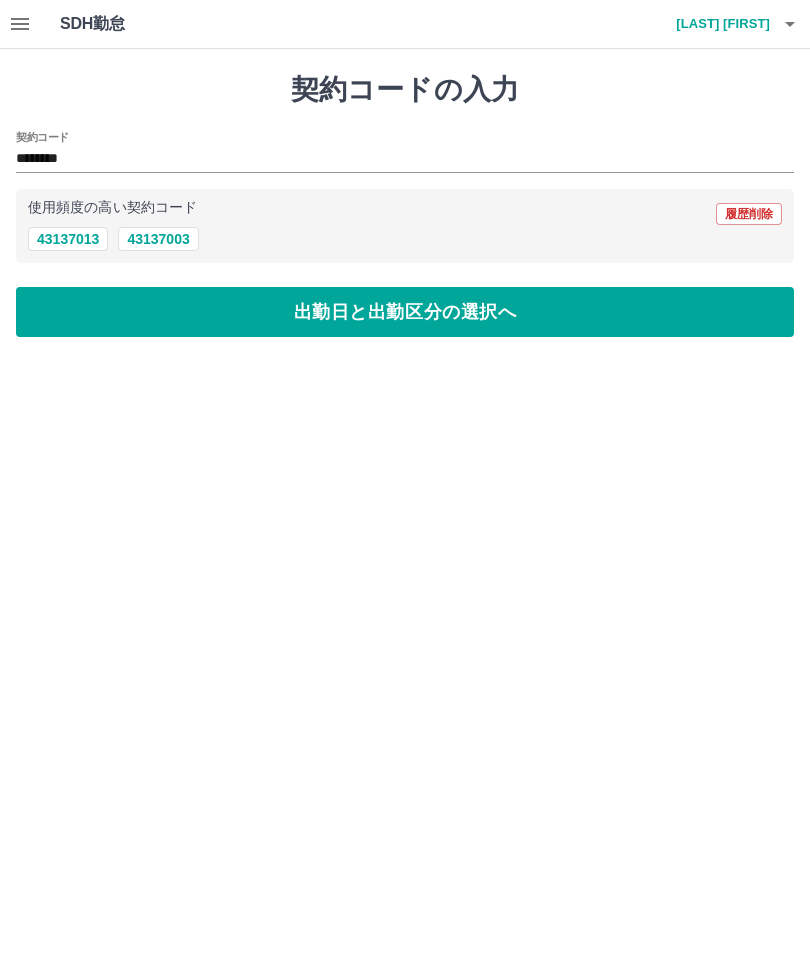 click on "出勤日と出勤区分の選択へ" at bounding box center (405, 312) 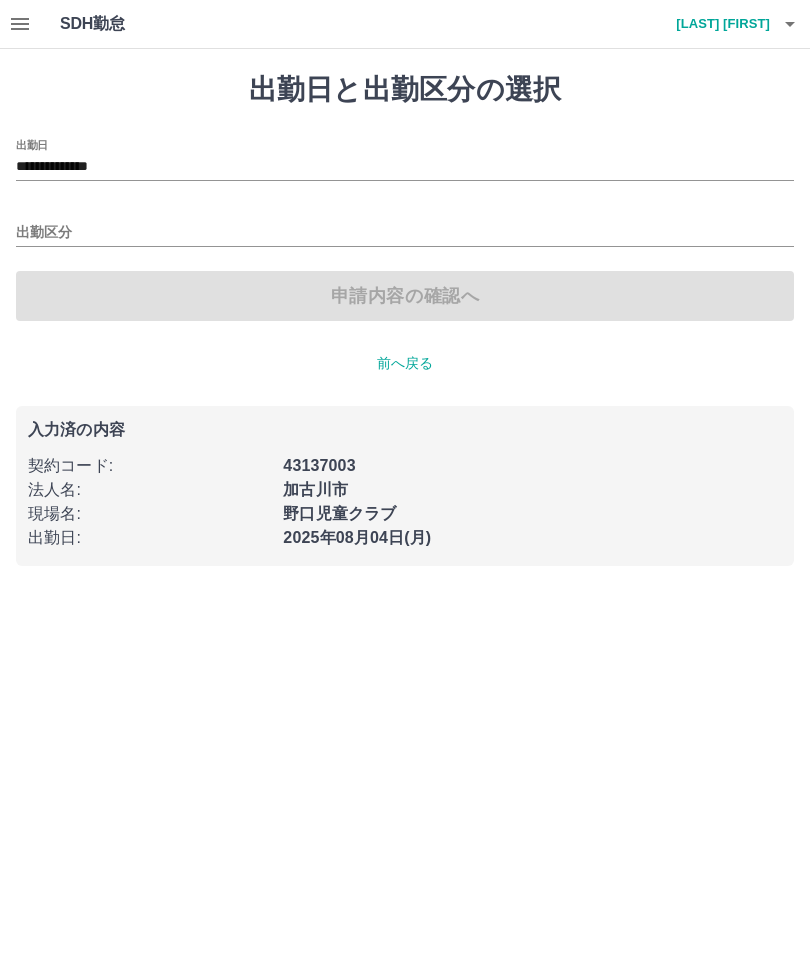 click on "出勤区分" at bounding box center (405, 233) 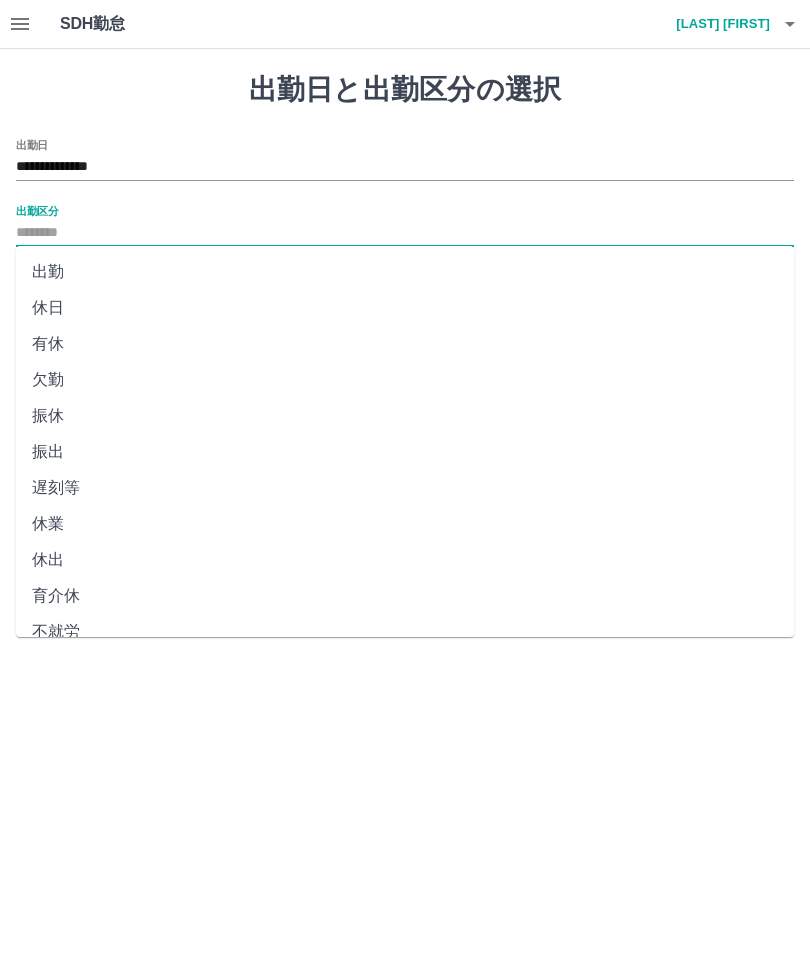 click on "出勤" at bounding box center [405, 272] 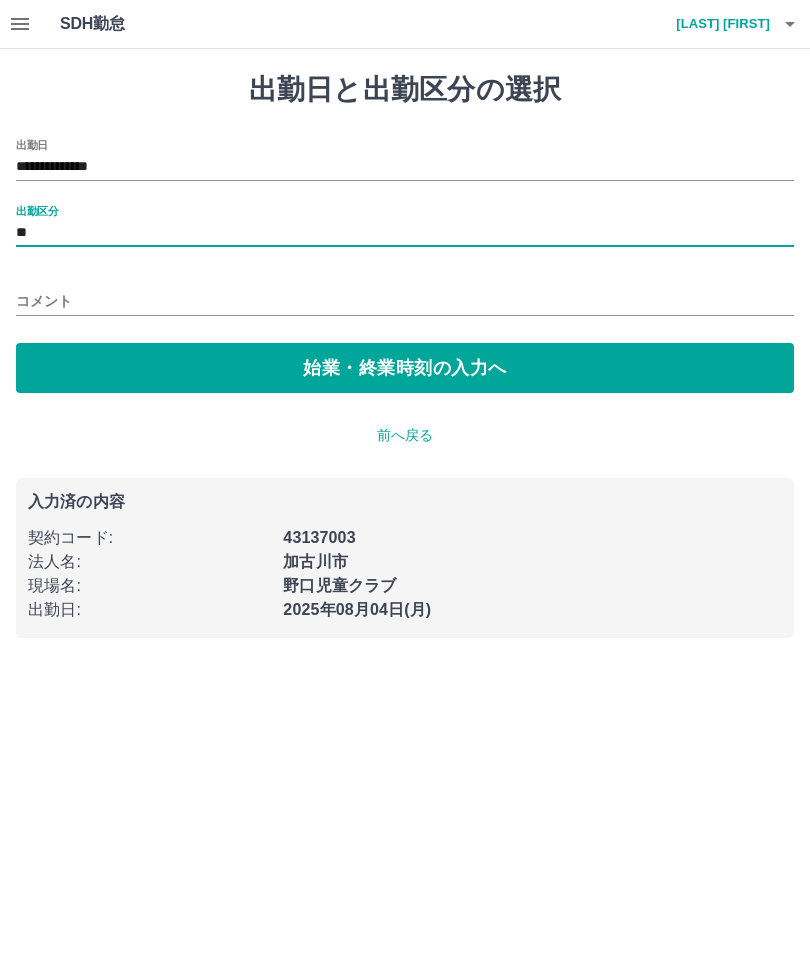 click on "始業・終業時刻の入力へ" at bounding box center (405, 368) 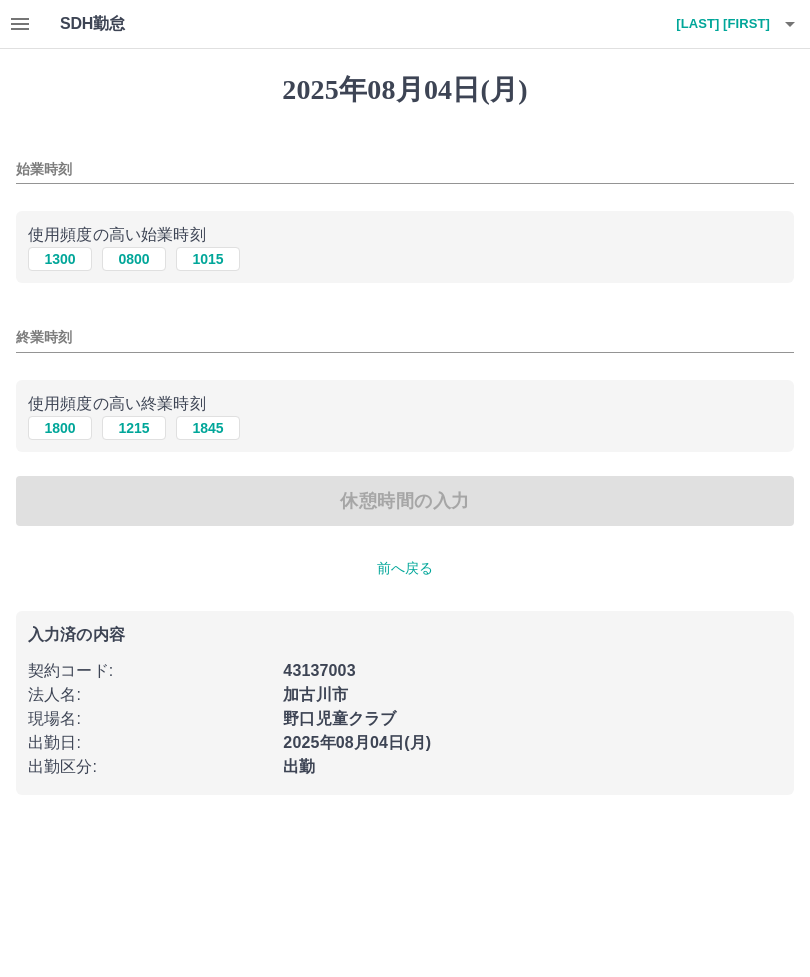 click on "始業時刻" at bounding box center (405, 169) 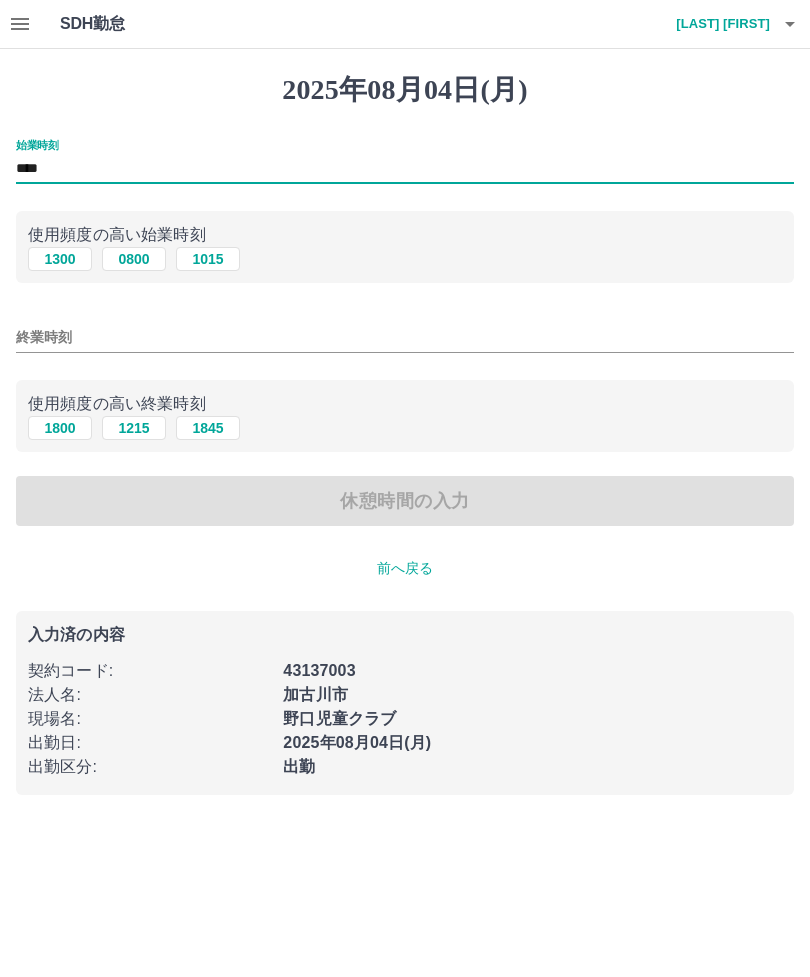 type on "****" 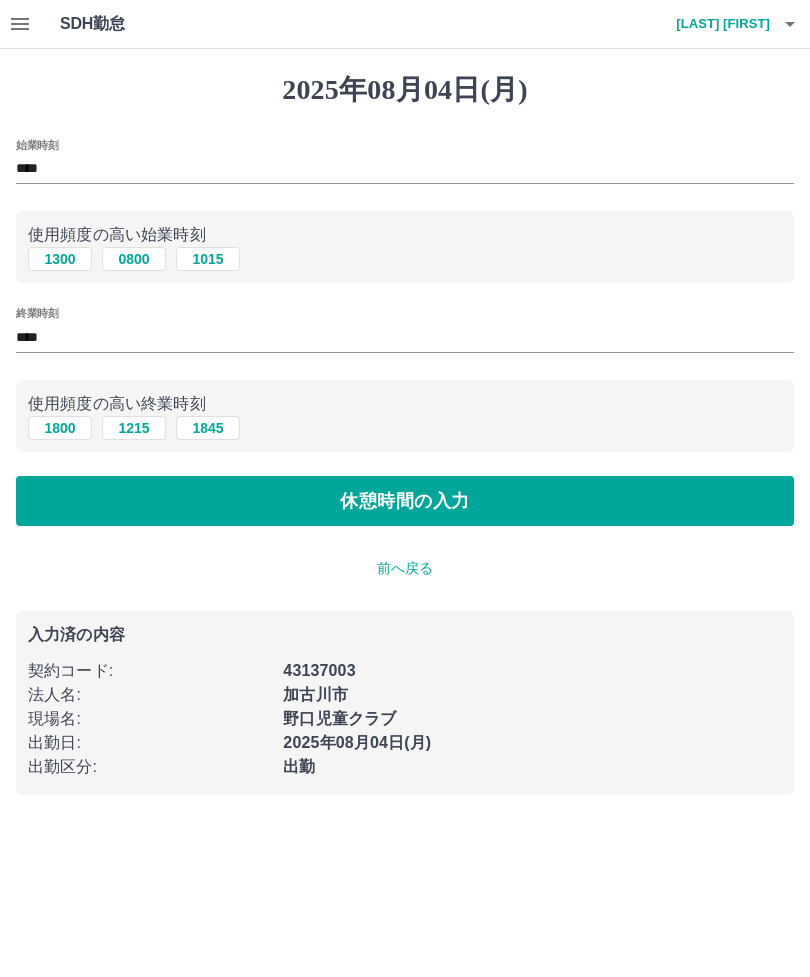 click on "休憩時間の入力" at bounding box center (405, 501) 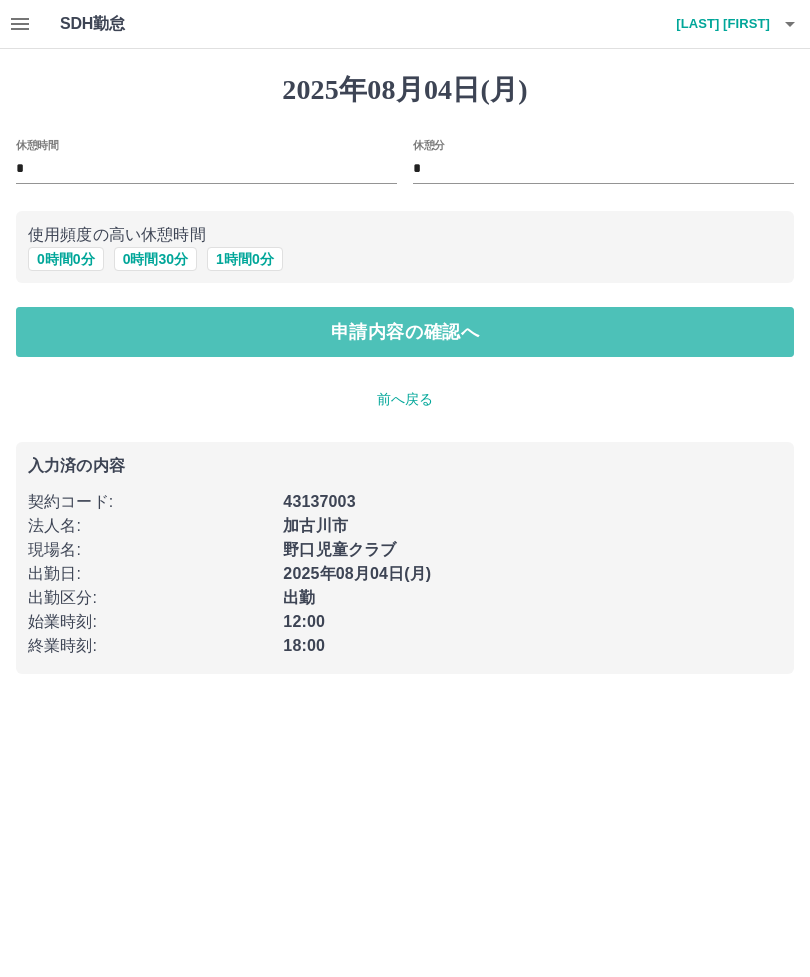 click on "申請内容の確認へ" at bounding box center [405, 332] 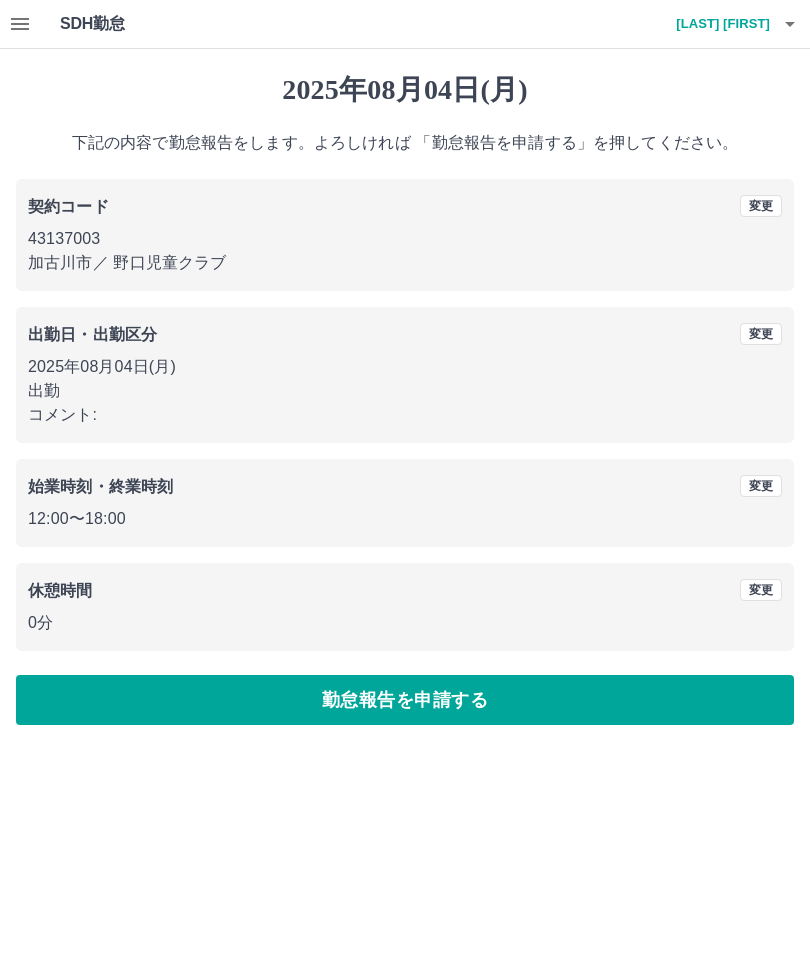 click on "勤怠報告を申請する" at bounding box center [405, 700] 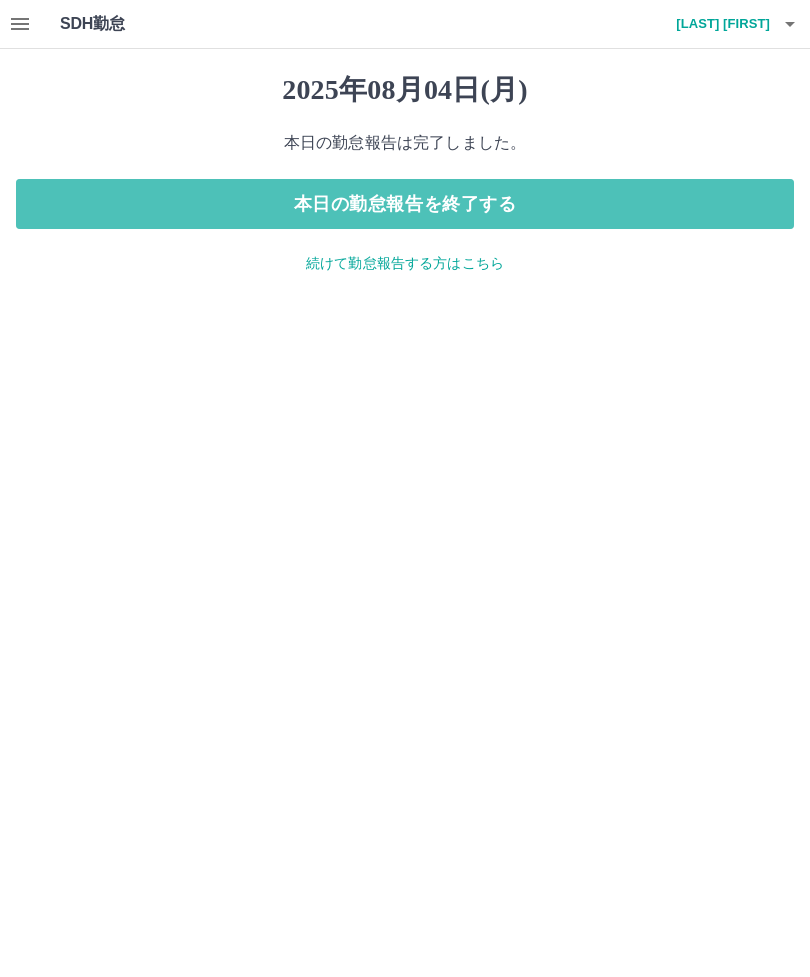 click on "本日の勤怠報告を終了する" at bounding box center (405, 204) 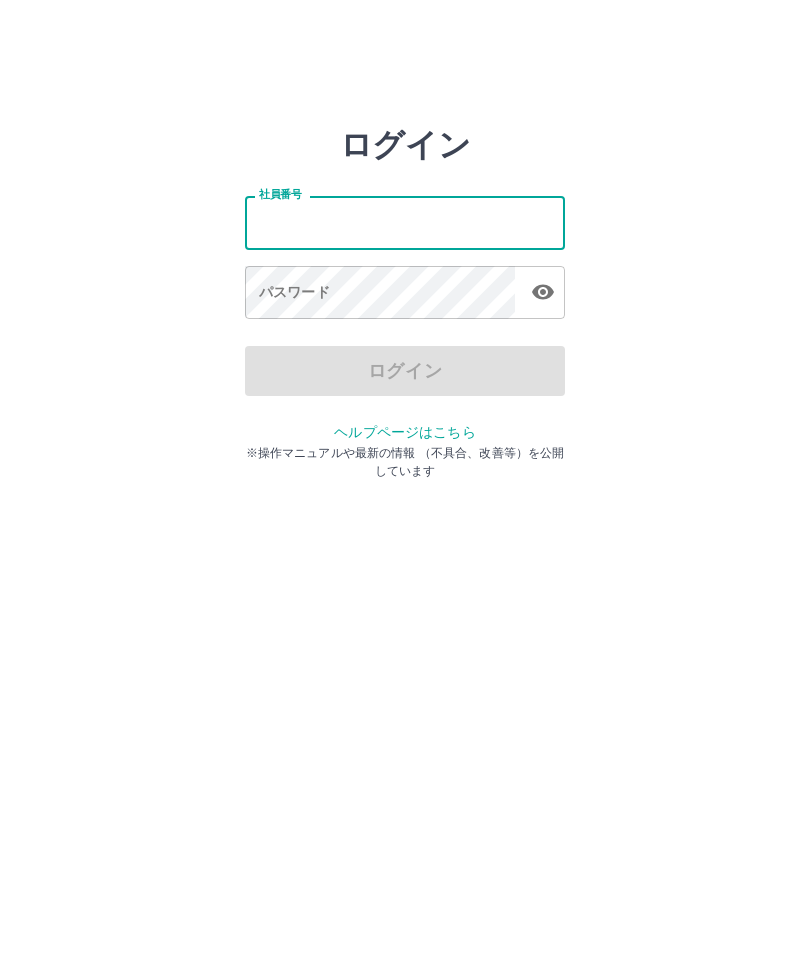 scroll, scrollTop: 0, scrollLeft: 0, axis: both 